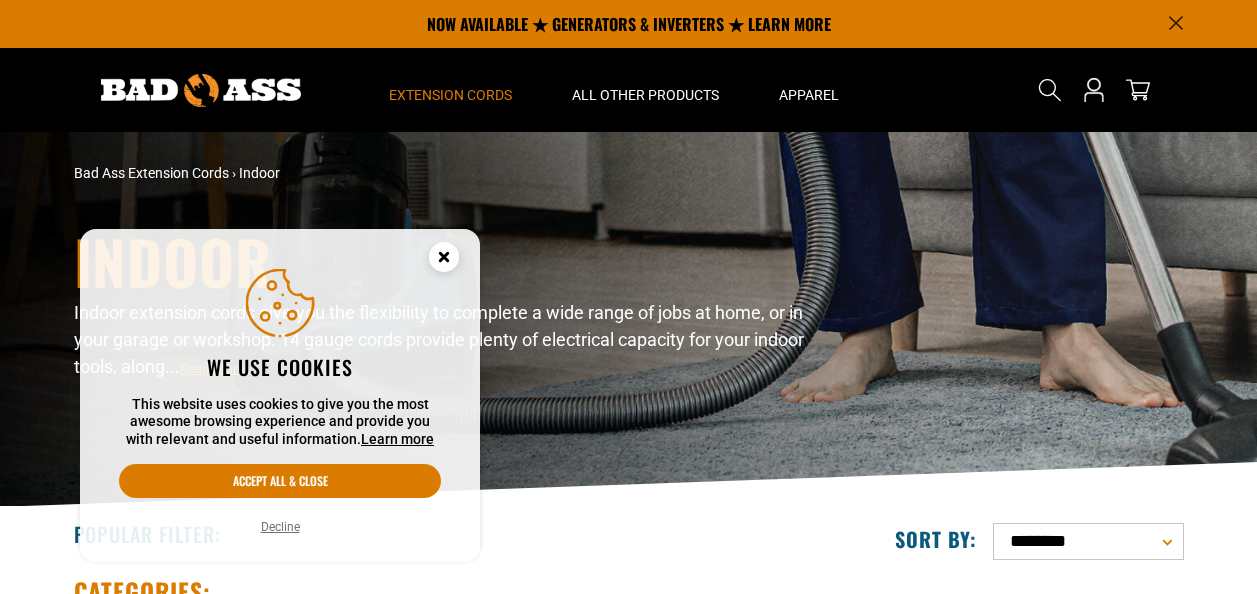 click 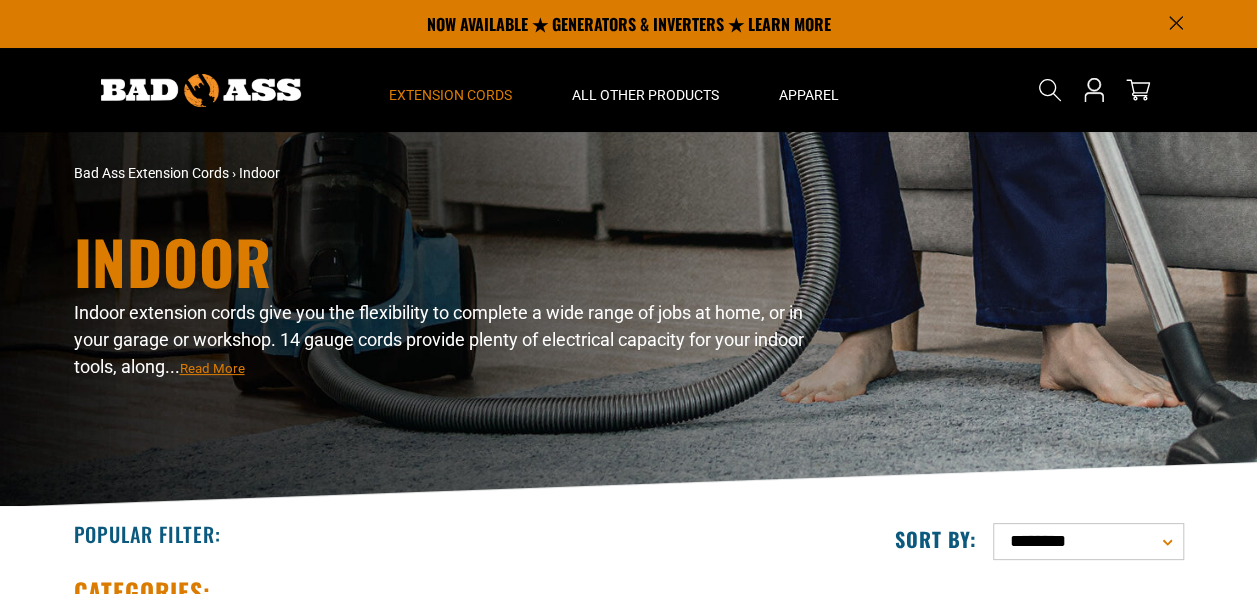 scroll, scrollTop: 0, scrollLeft: 0, axis: both 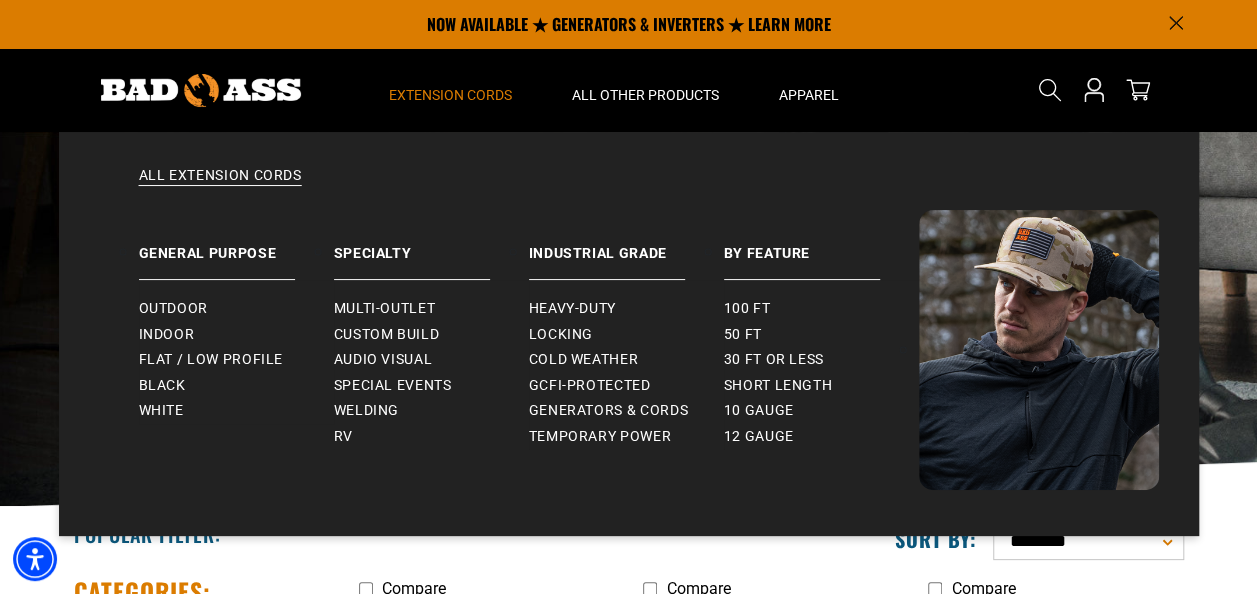 click on "Extension Cords" at bounding box center (450, 95) 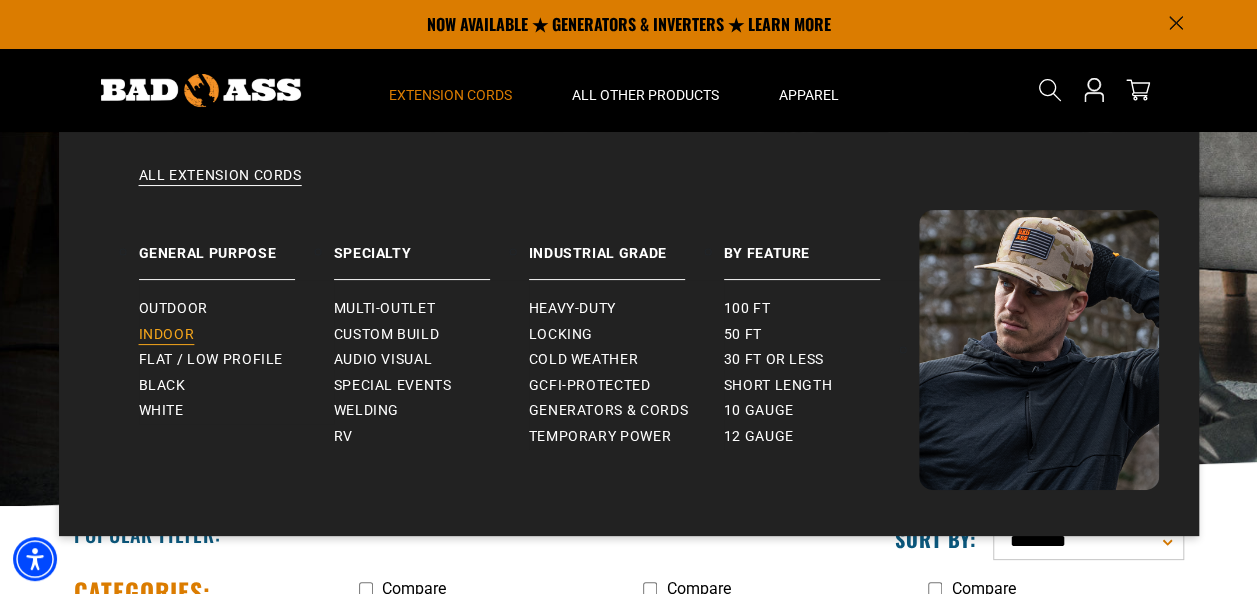 click on "Indoor" at bounding box center [167, 335] 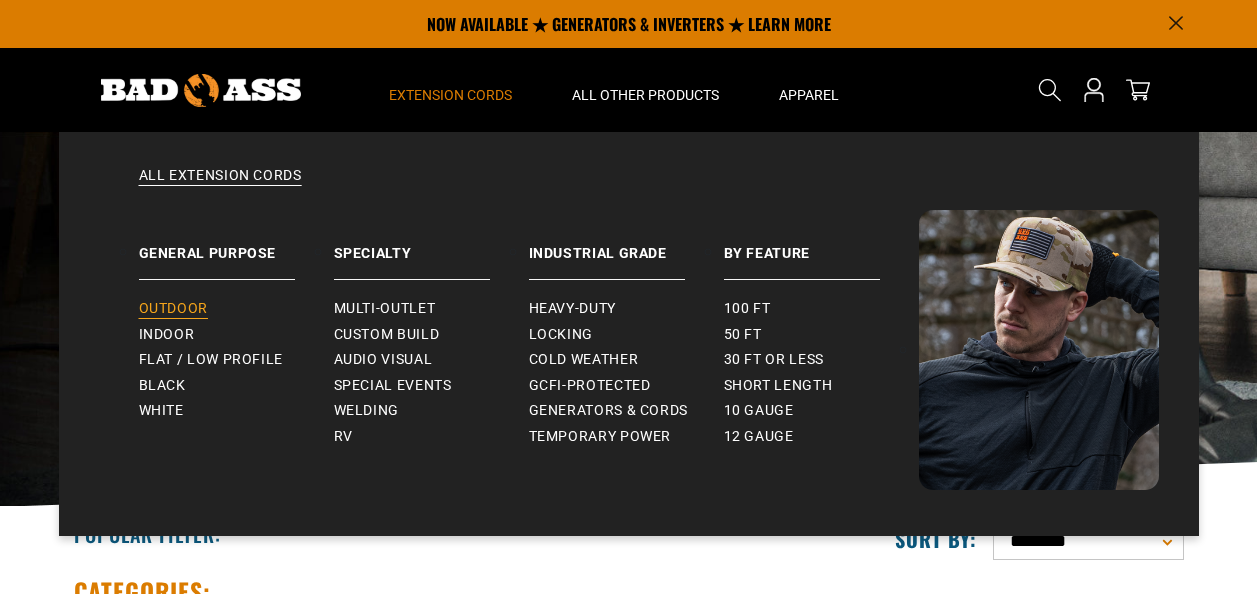 scroll, scrollTop: 0, scrollLeft: 0, axis: both 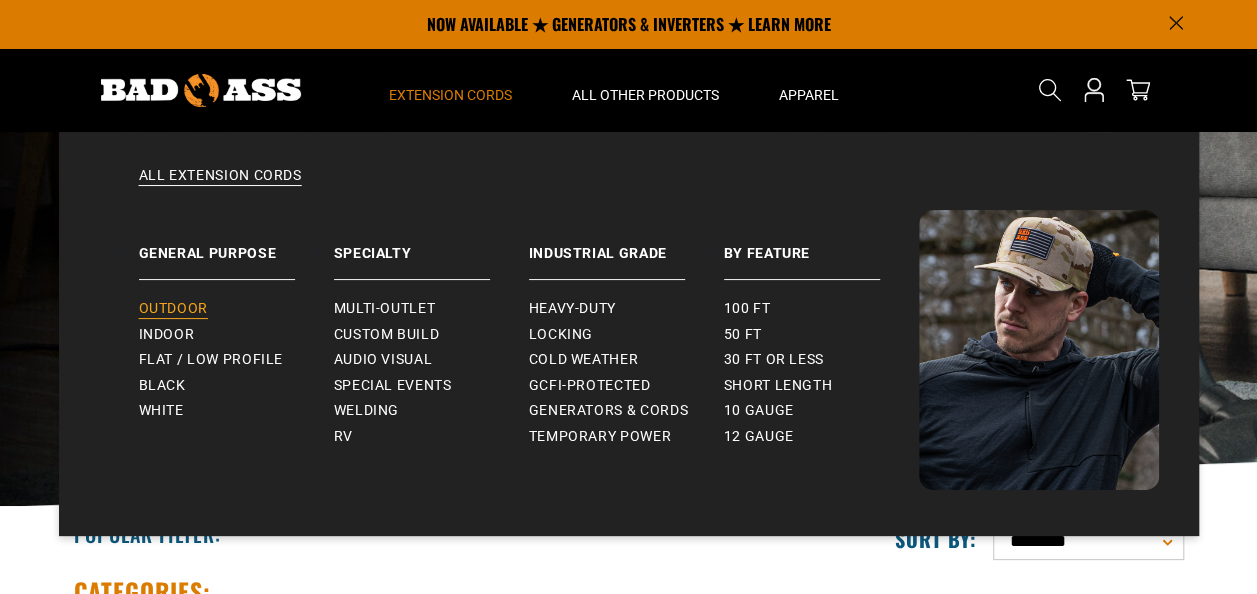 click on "Outdoor" at bounding box center (173, 309) 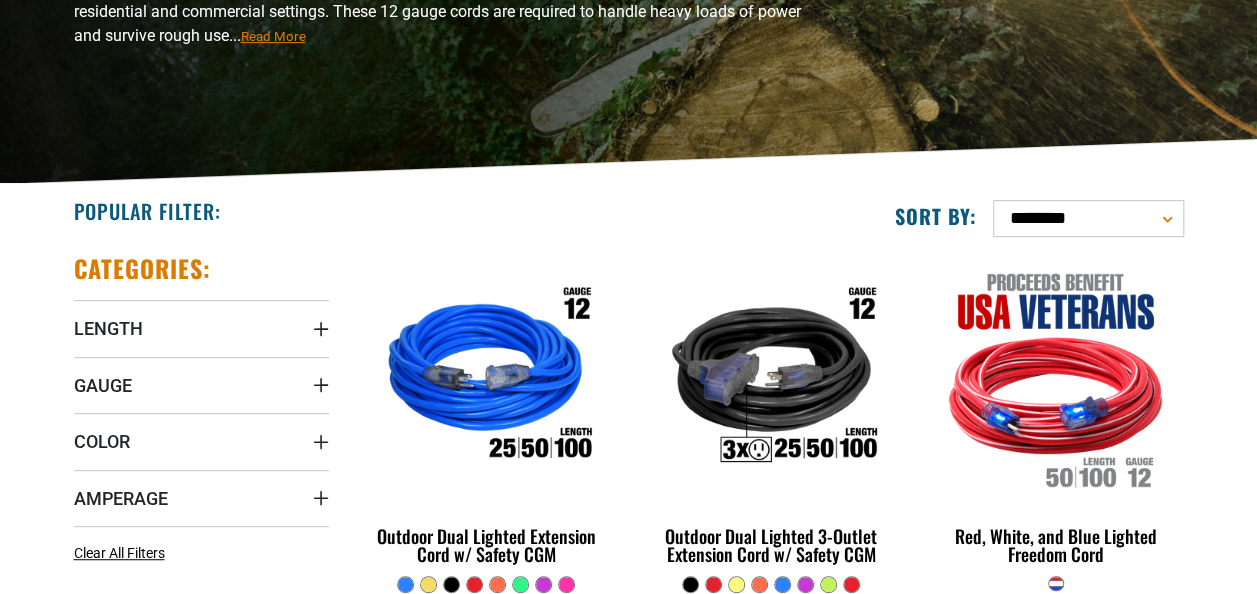 scroll, scrollTop: 324, scrollLeft: 0, axis: vertical 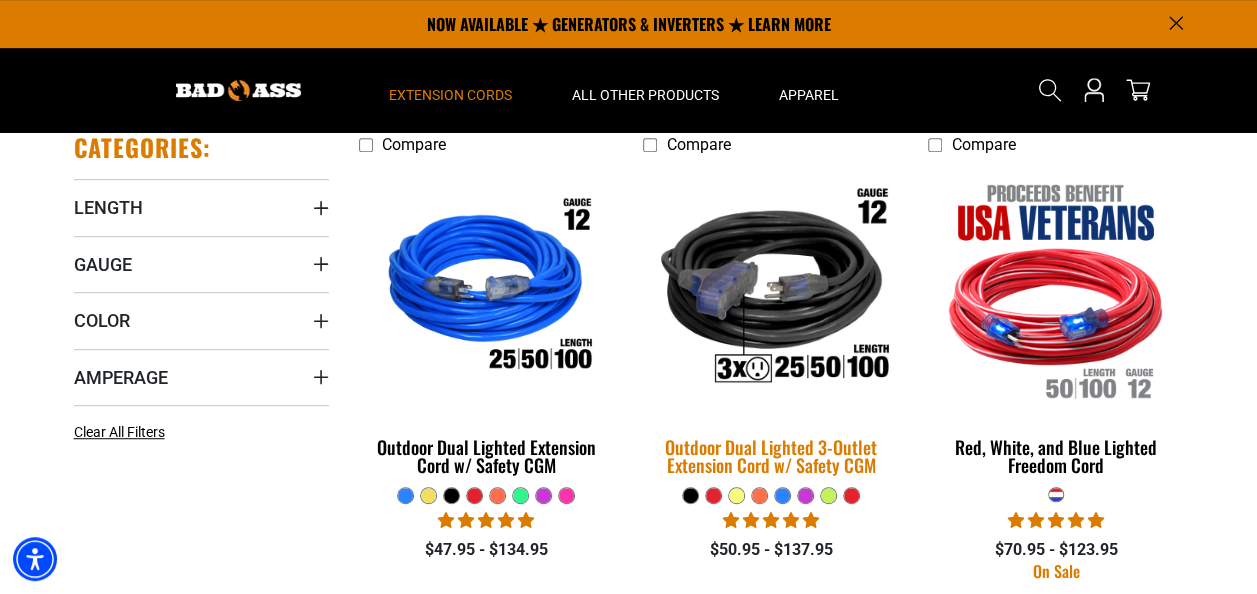 click on "Outdoor Dual Lighted 3-Outlet Extension Cord w/ Safety CGM" at bounding box center [770, 456] 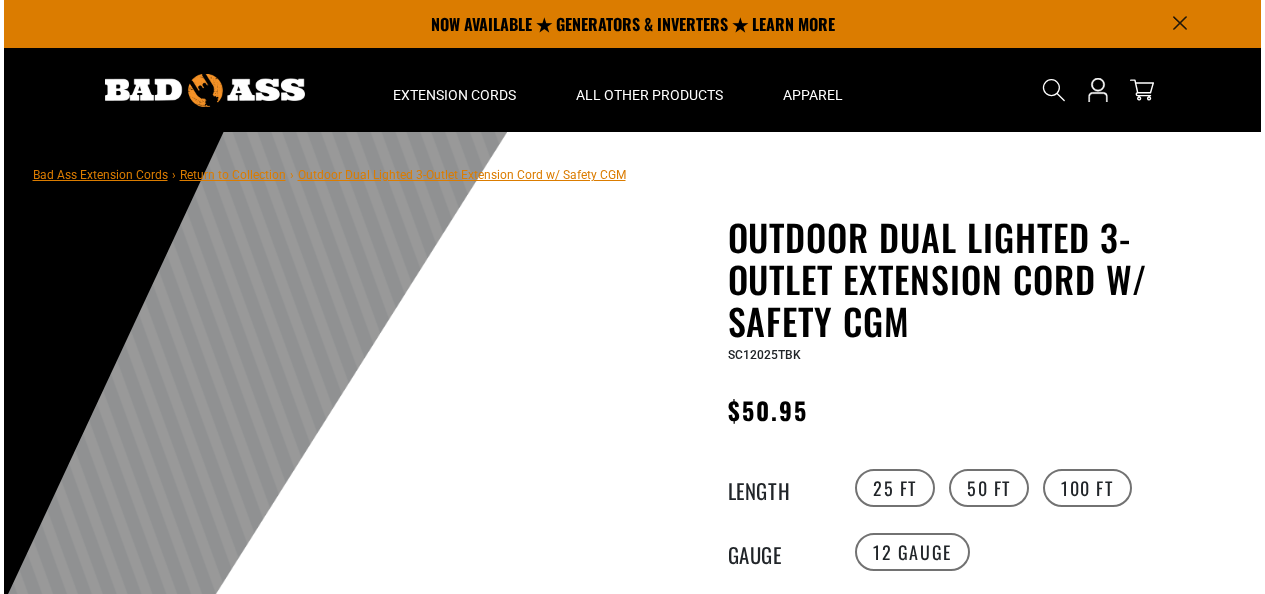 scroll, scrollTop: 0, scrollLeft: 0, axis: both 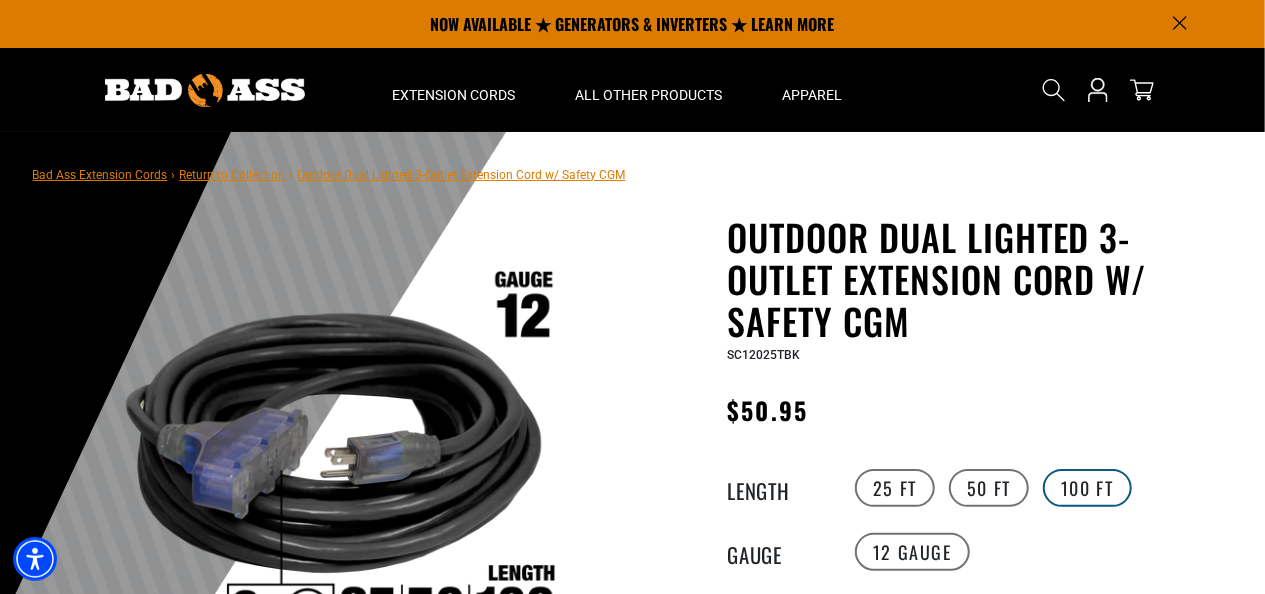 click on "100 FT" at bounding box center (1087, 488) 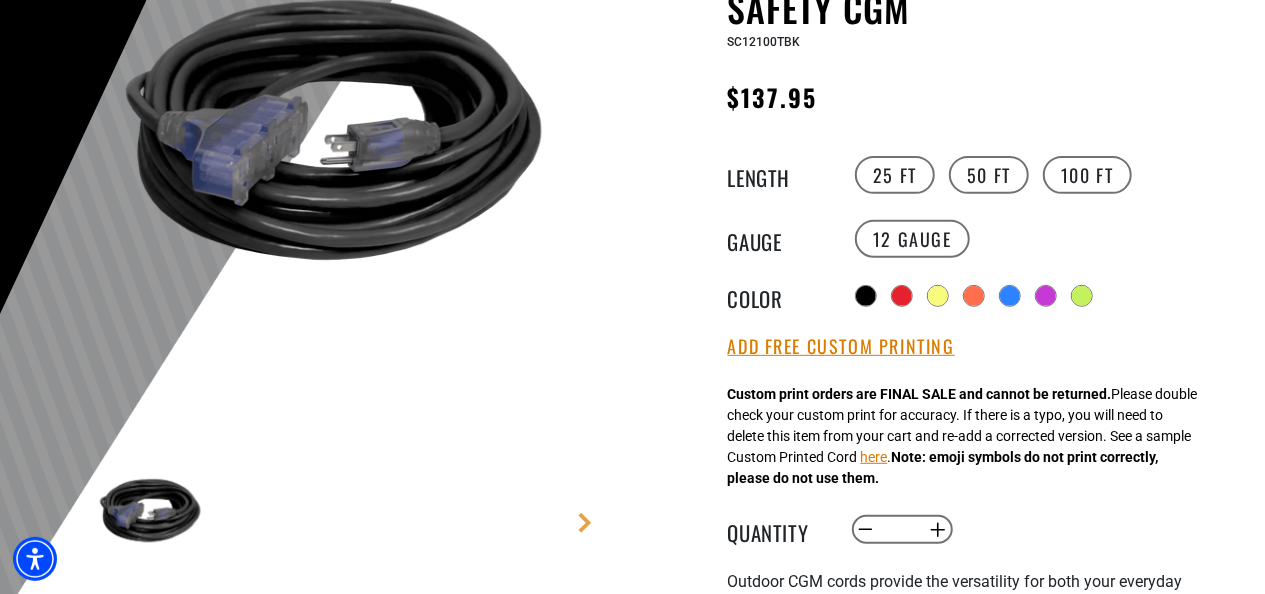 scroll, scrollTop: 320, scrollLeft: 0, axis: vertical 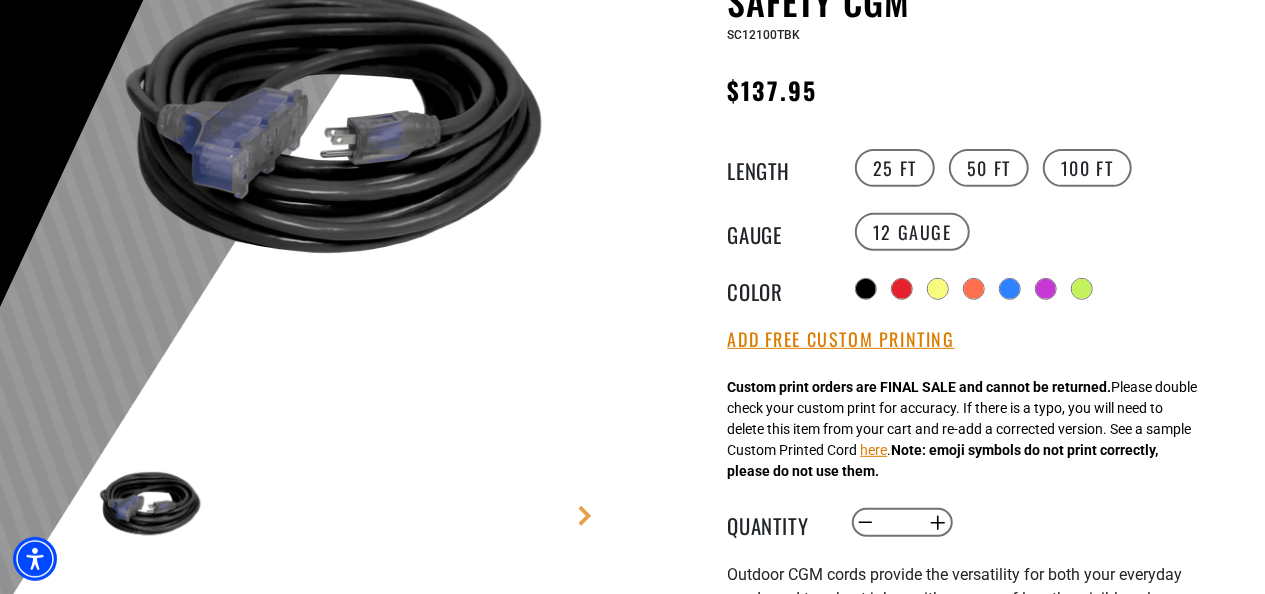click on "Add Free Custom Printing a a" at bounding box center (973, 341) 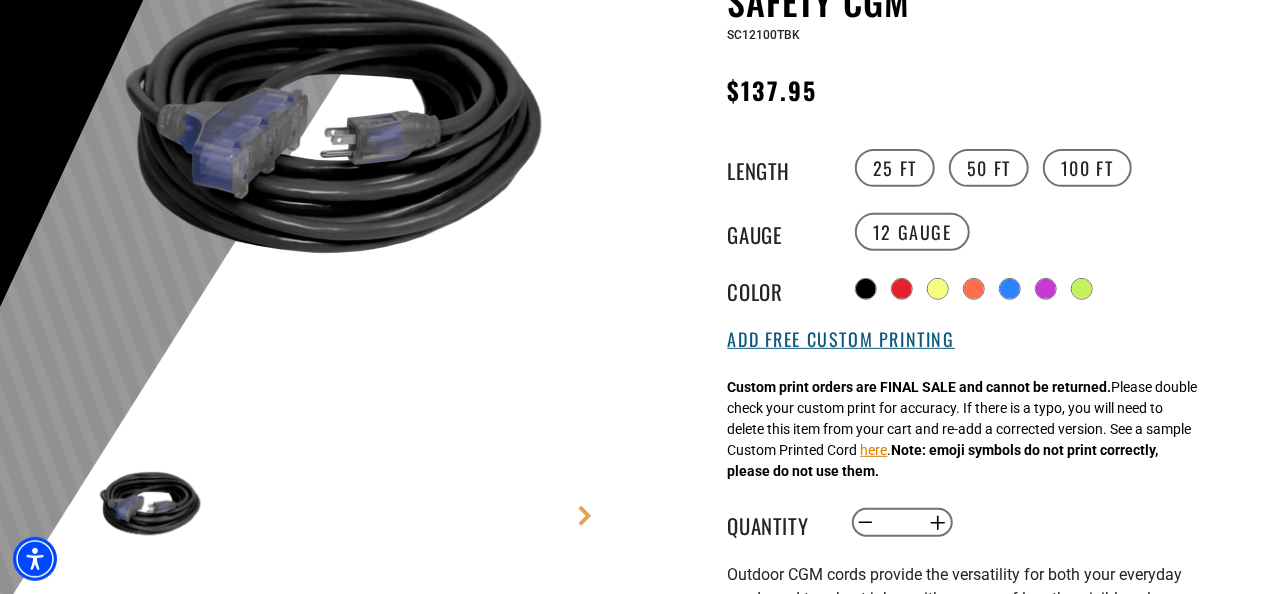 click on "Add Free Custom Printing" at bounding box center (841, 340) 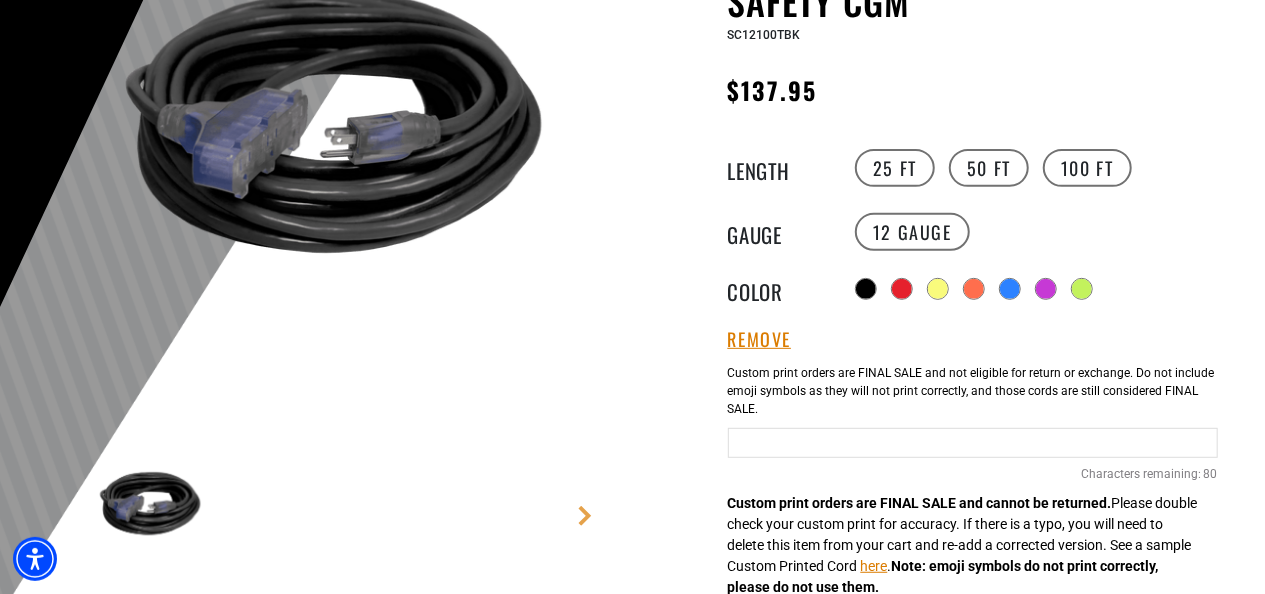 click at bounding box center [973, 443] 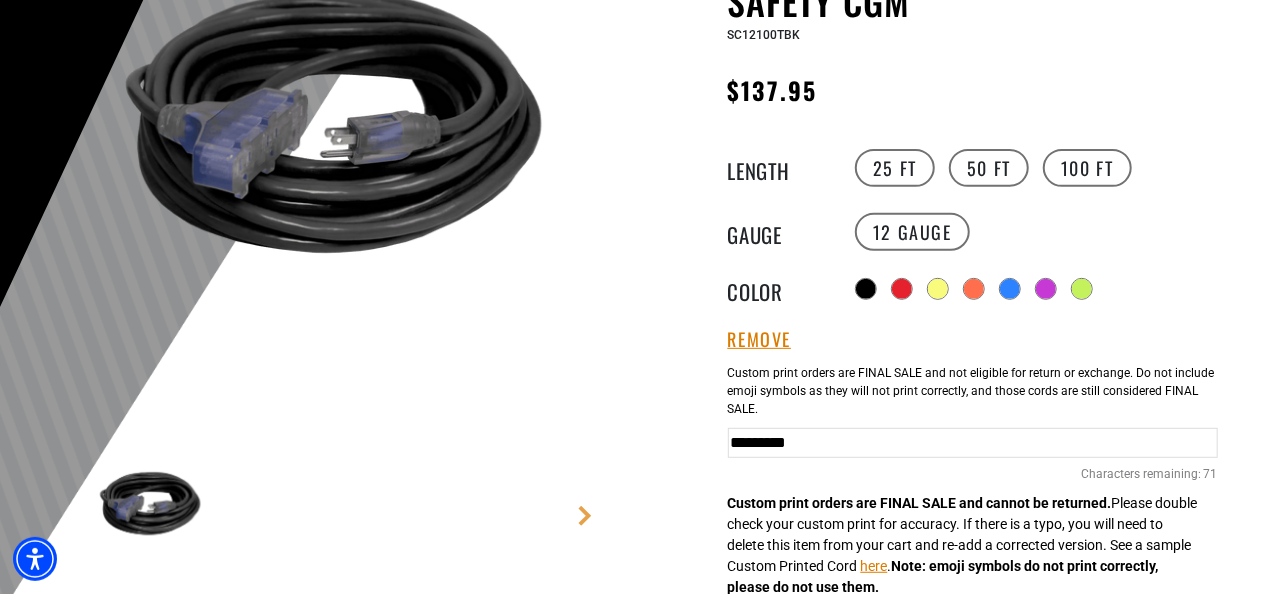 type on "*********" 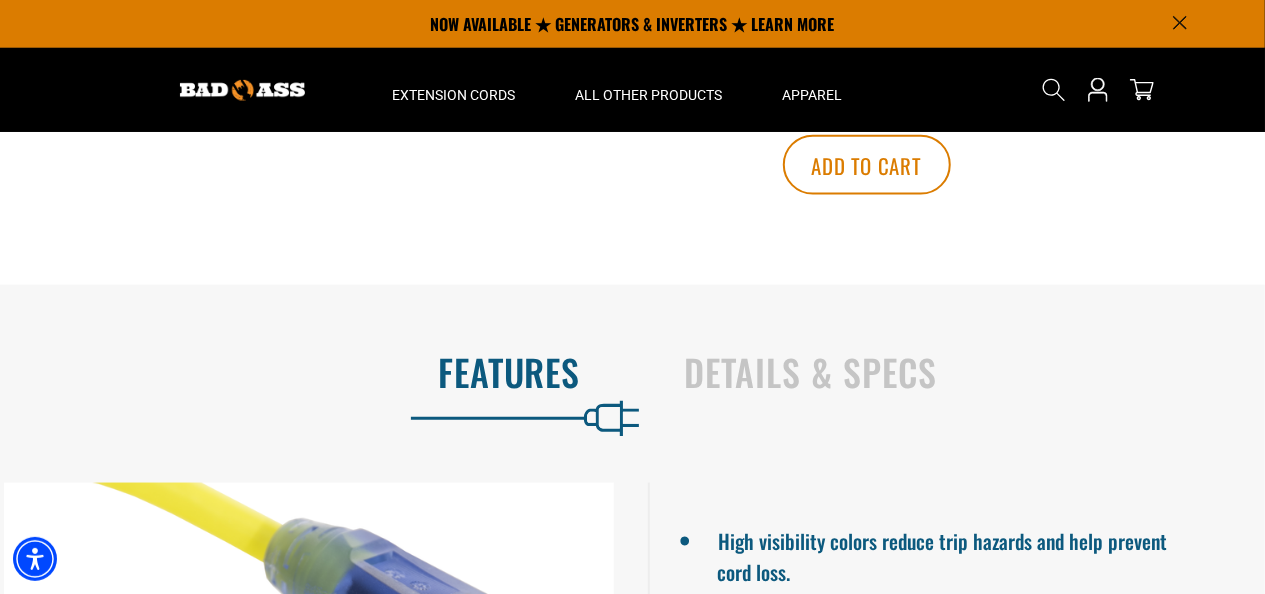 scroll, scrollTop: 1248, scrollLeft: 0, axis: vertical 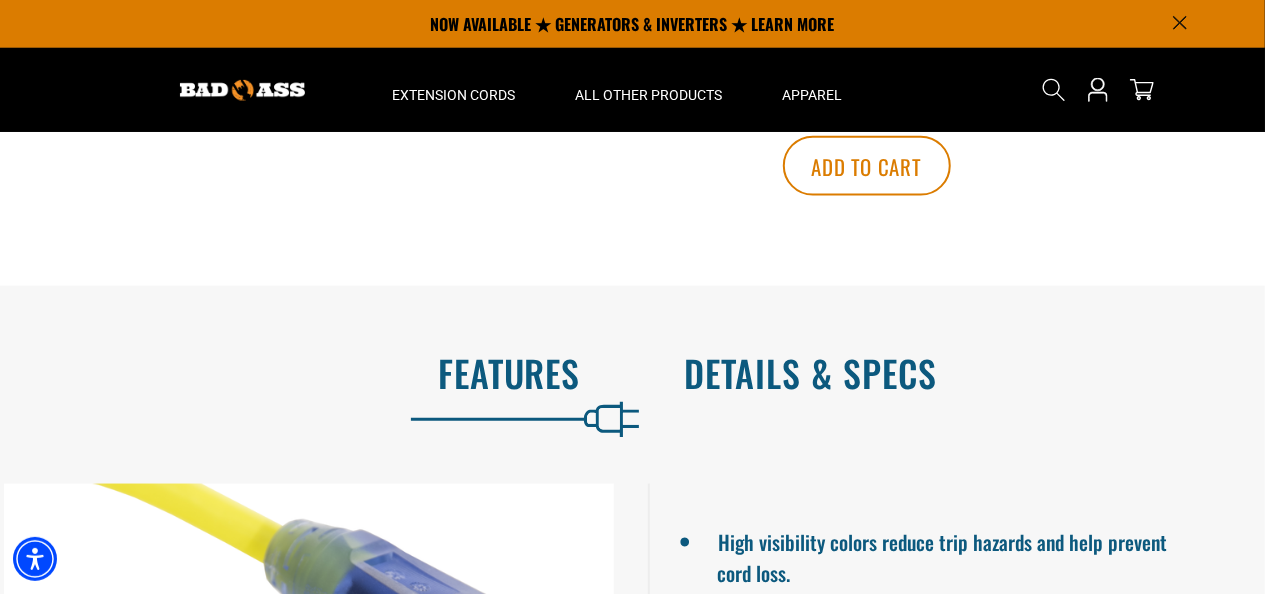 click on "Details & Specs" at bounding box center (954, 373) 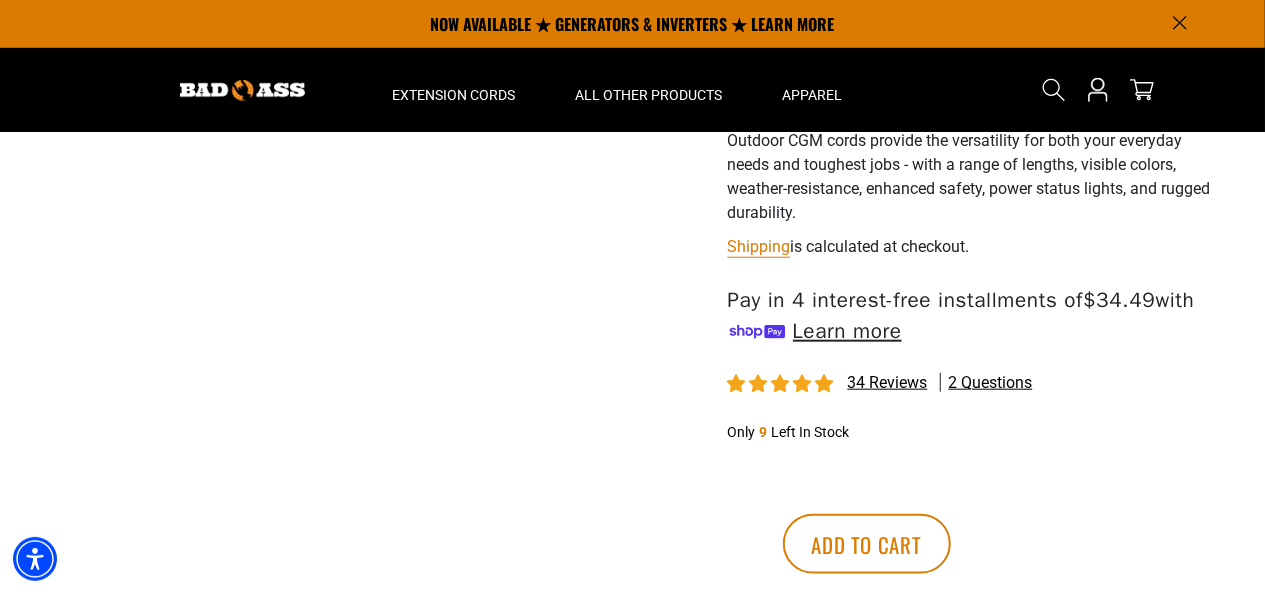 scroll, scrollTop: 869, scrollLeft: 0, axis: vertical 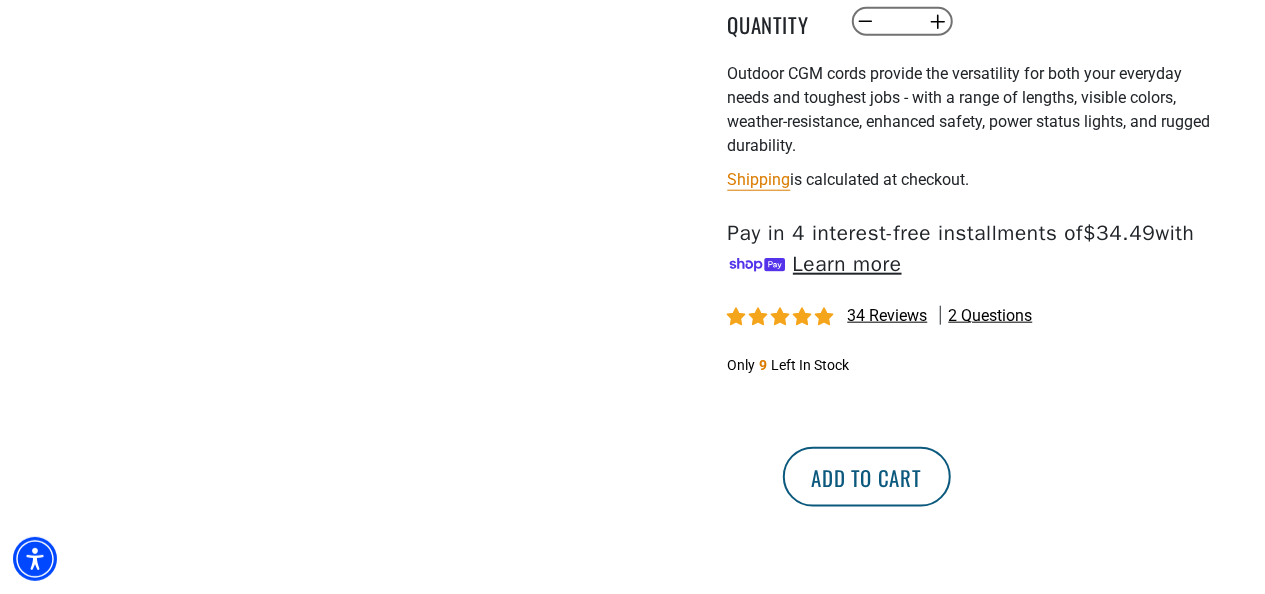 click on "Add to cart" at bounding box center [867, 477] 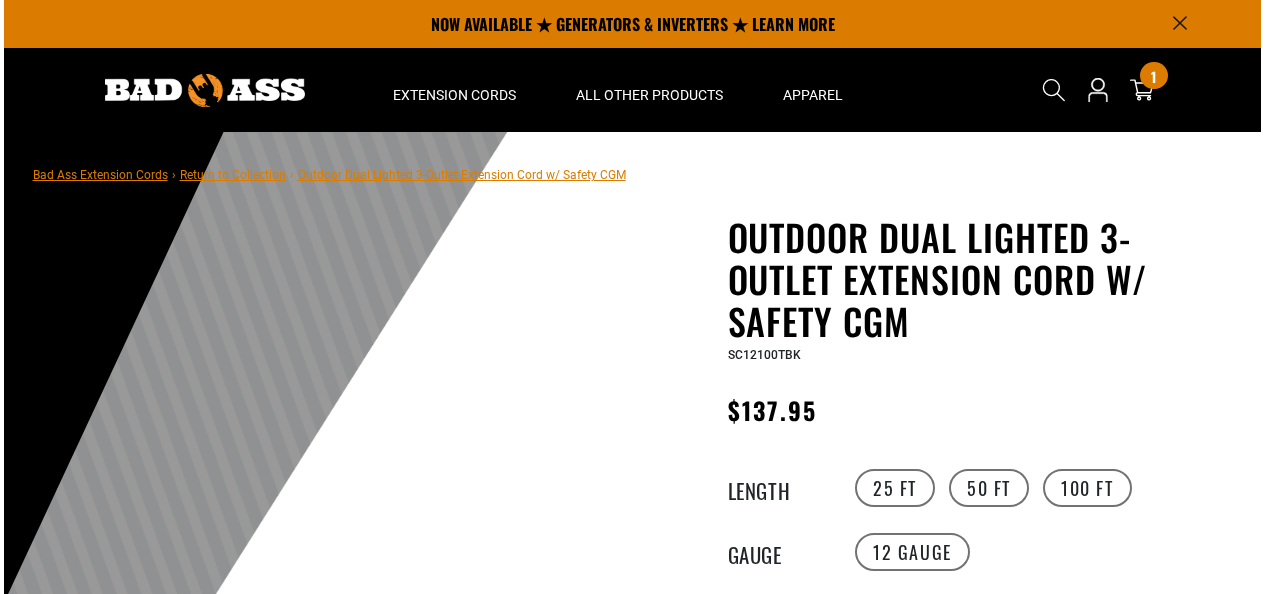 scroll, scrollTop: 937, scrollLeft: 0, axis: vertical 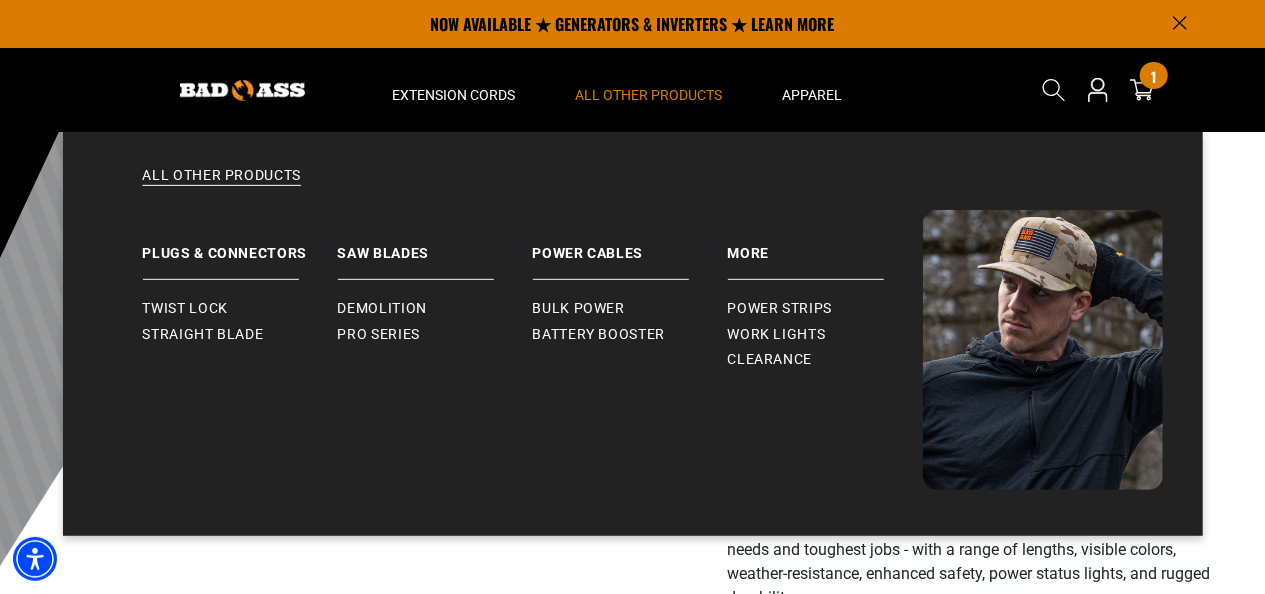 click on "All Other Products" at bounding box center [649, 90] 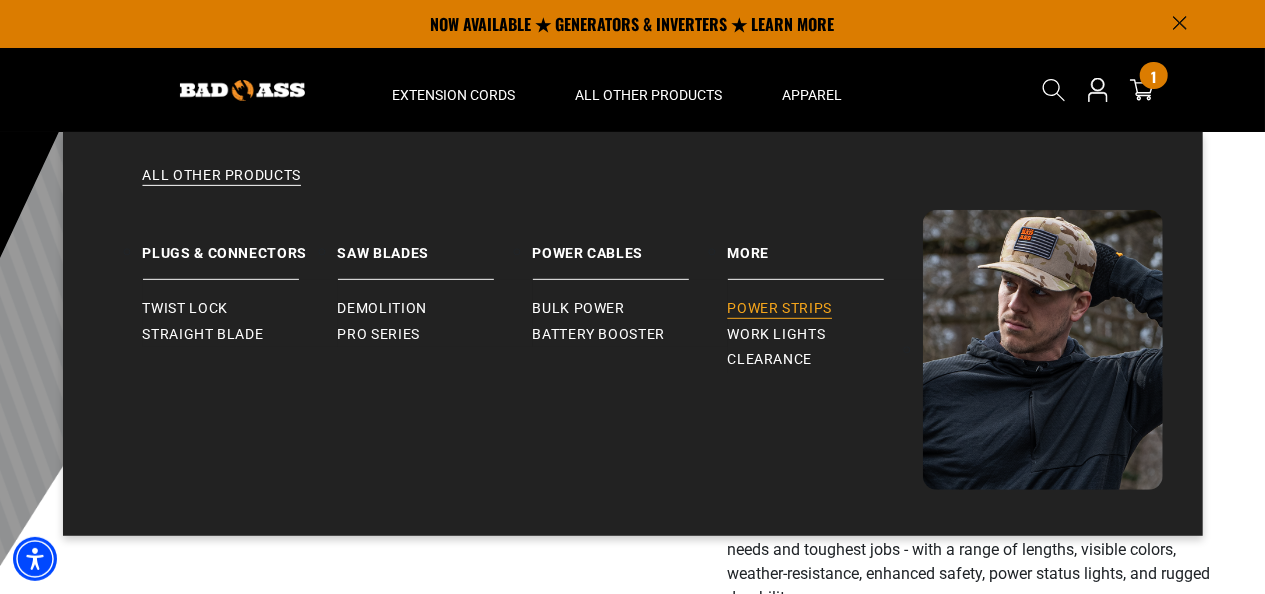 click on "Power Strips" at bounding box center (780, 309) 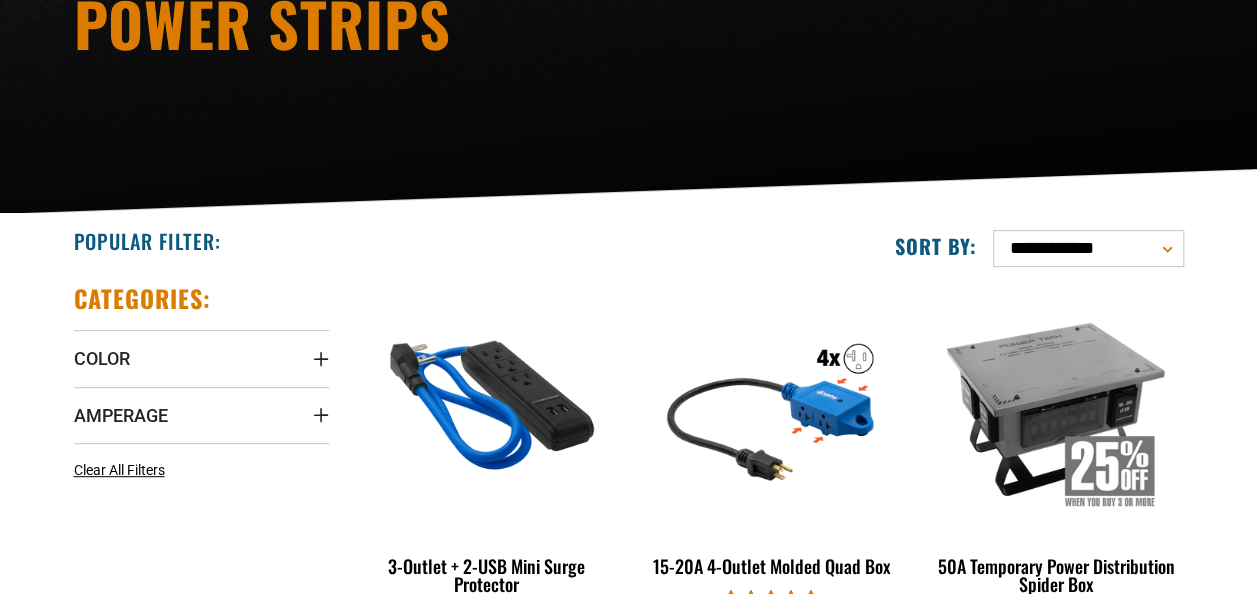 scroll, scrollTop: 293, scrollLeft: 0, axis: vertical 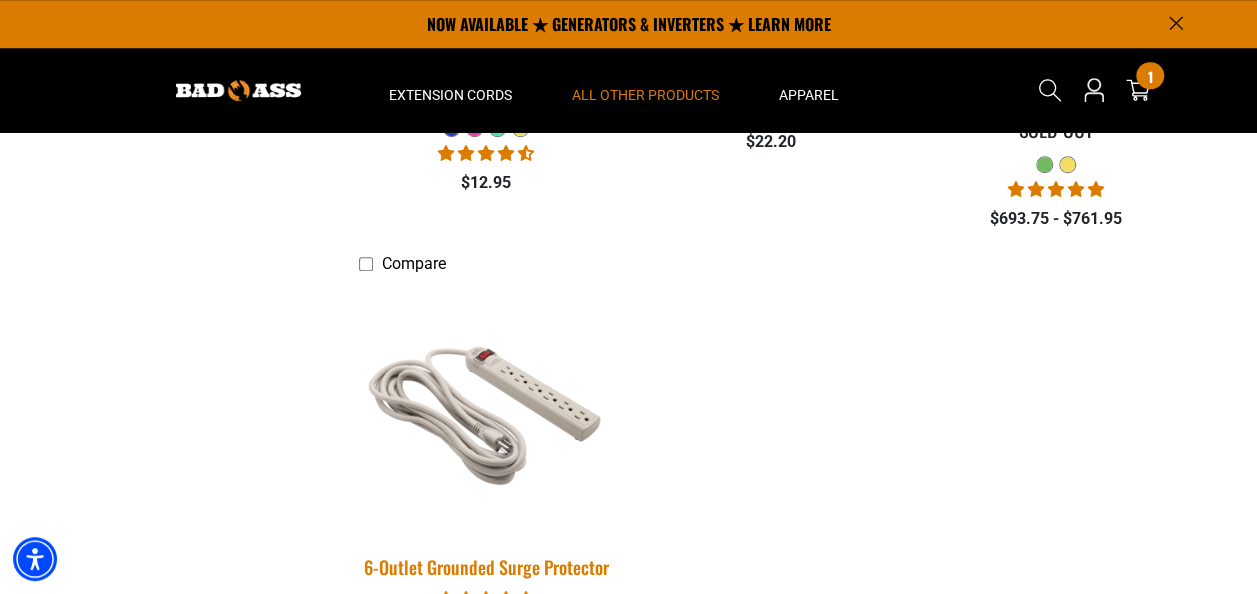 click at bounding box center [486, 409] 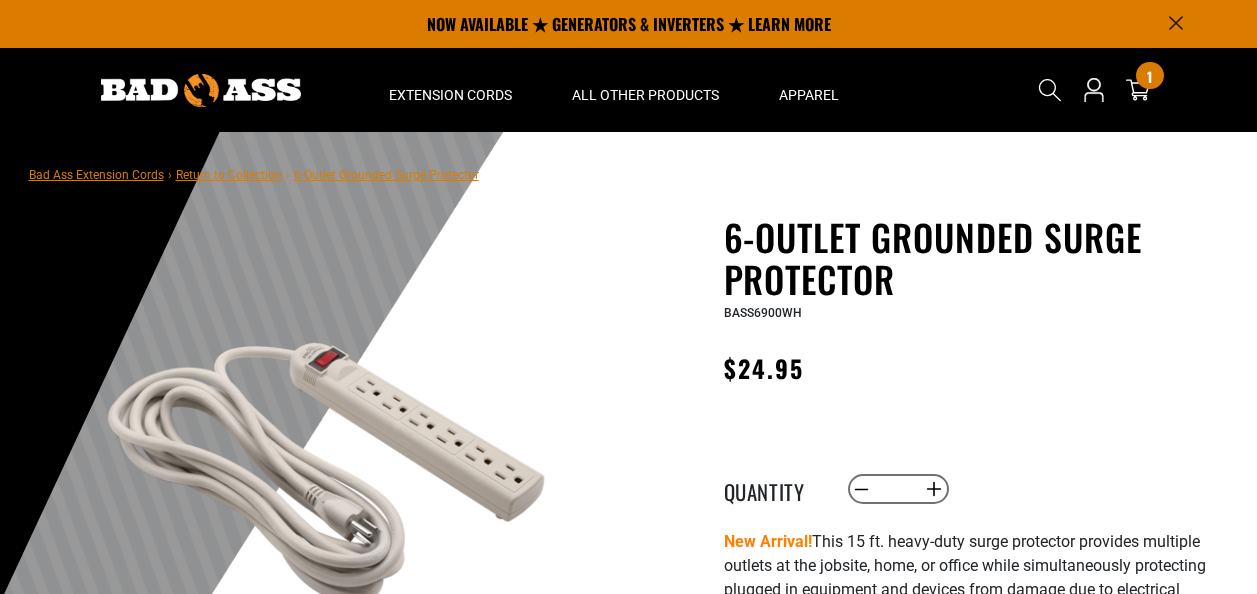 scroll, scrollTop: 0, scrollLeft: 0, axis: both 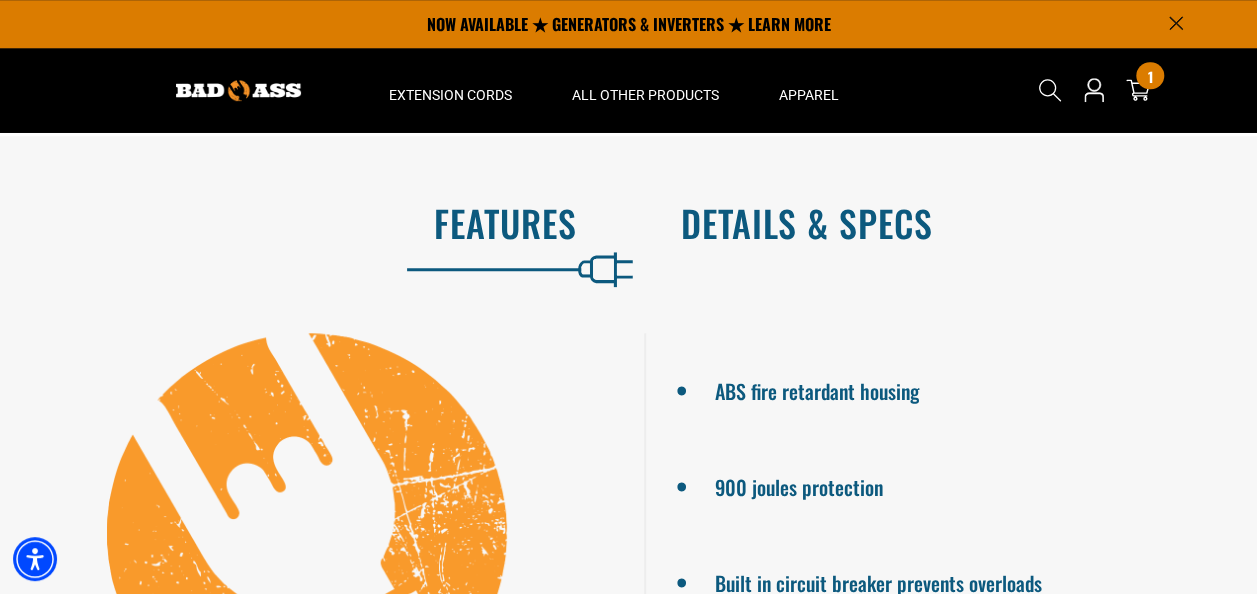 click on "Details & Specs" at bounding box center [948, 223] 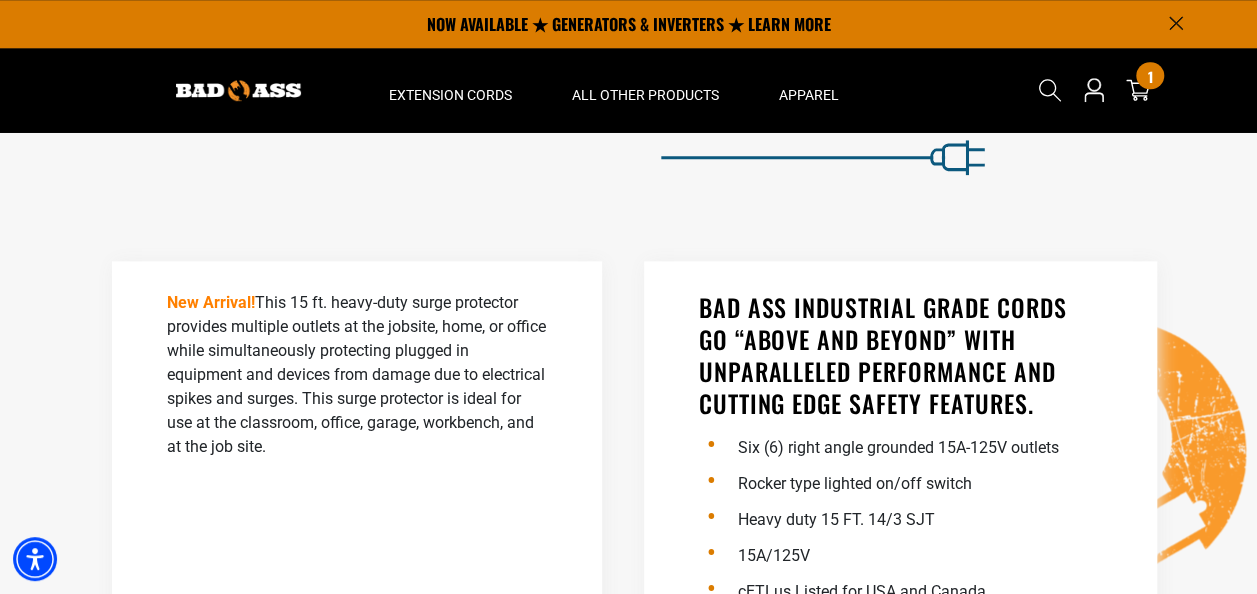scroll, scrollTop: 872, scrollLeft: 0, axis: vertical 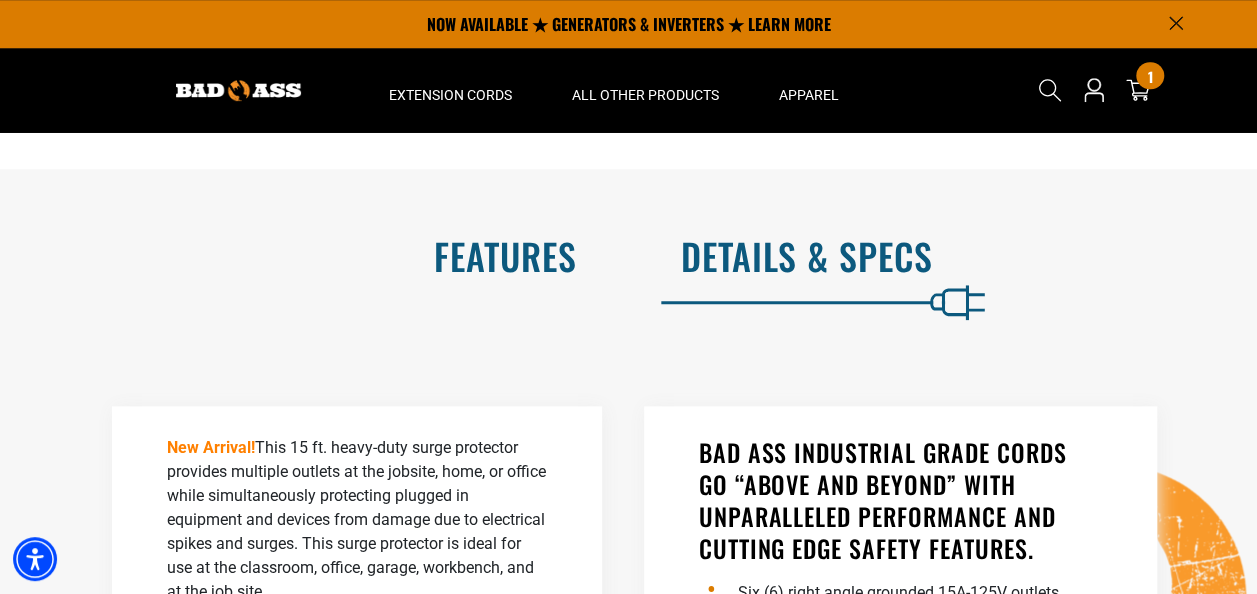 click on "Features" at bounding box center [309, 256] 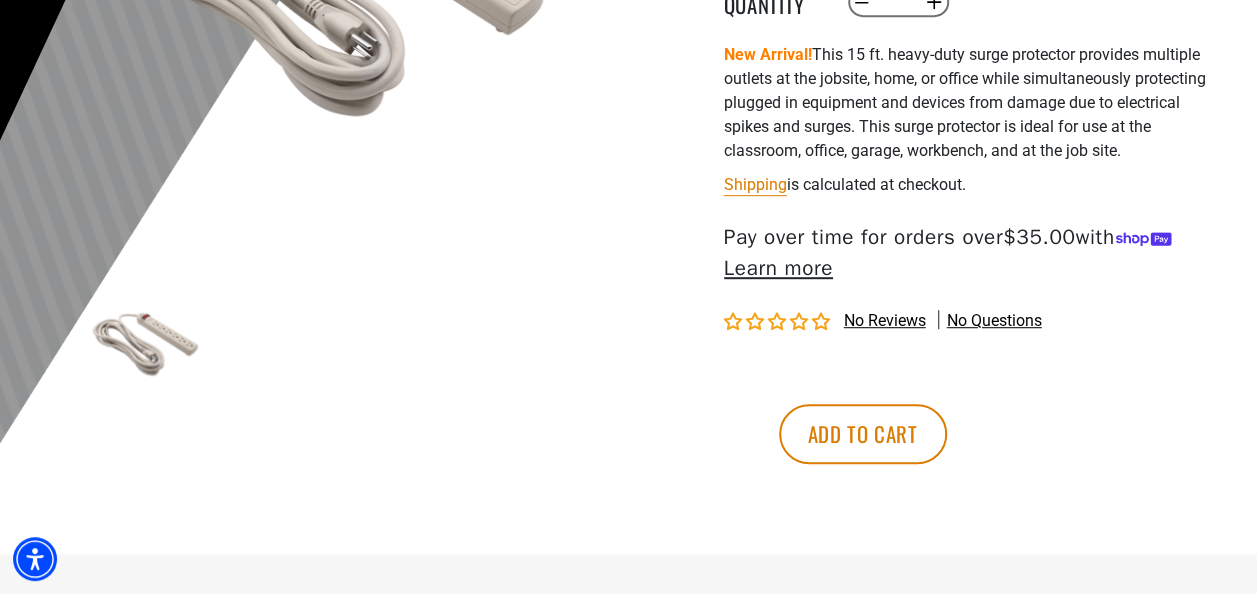 scroll, scrollTop: 488, scrollLeft: 0, axis: vertical 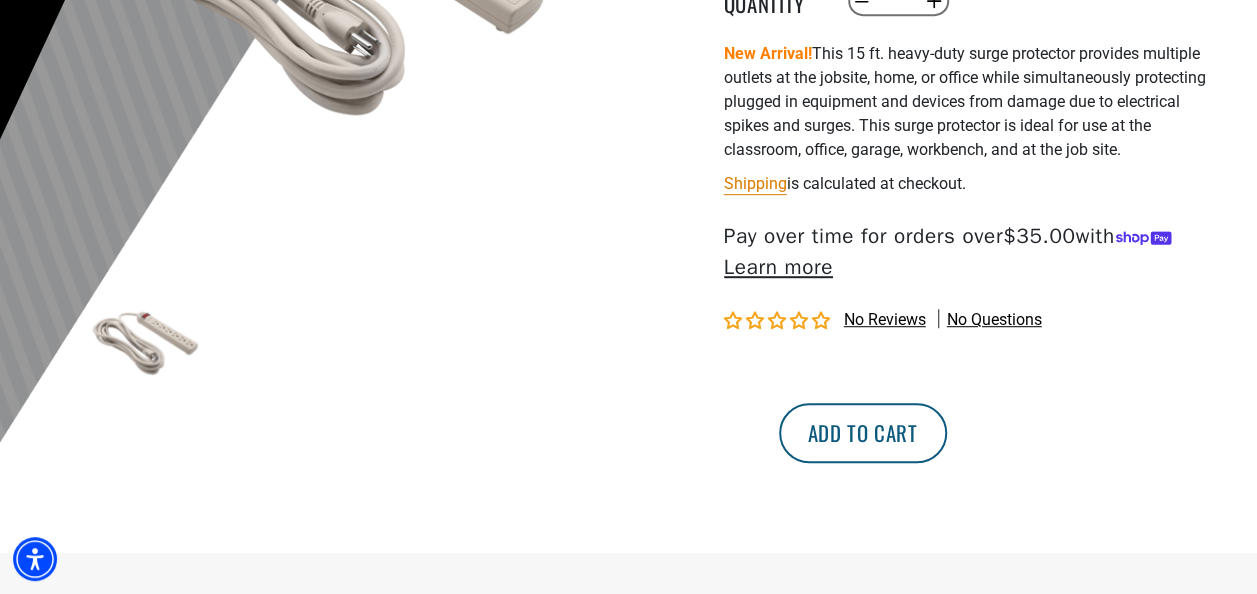 click on "Add to cart" at bounding box center [863, 433] 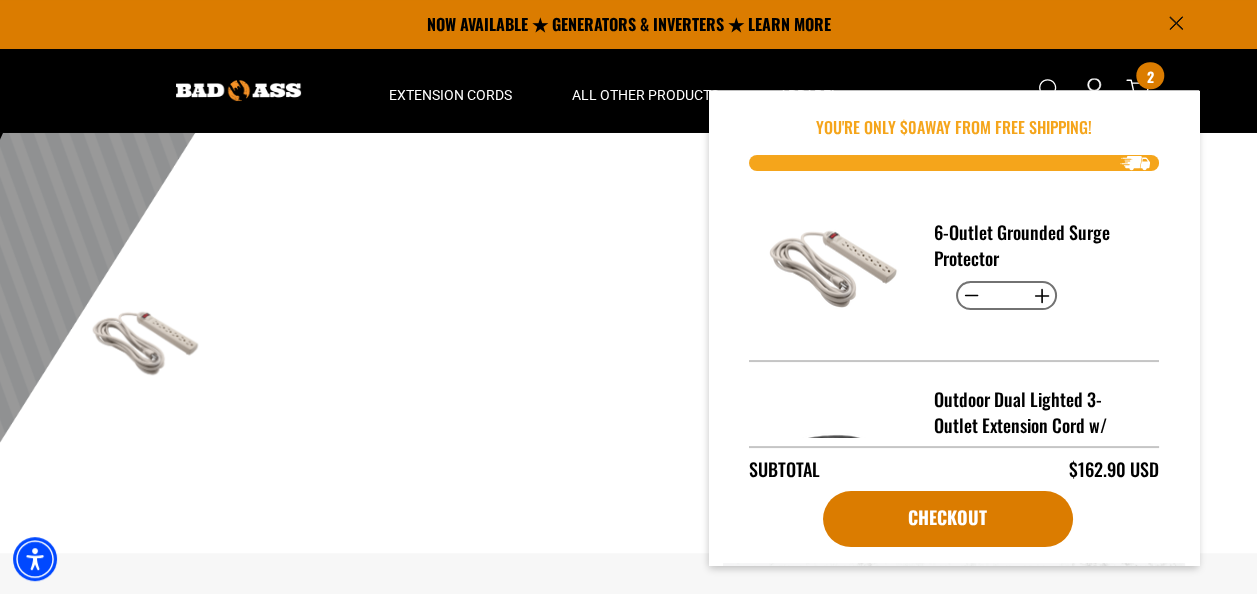 click on "1 of 1
Previous Next
Previous Next
1" at bounding box center (329, 115) 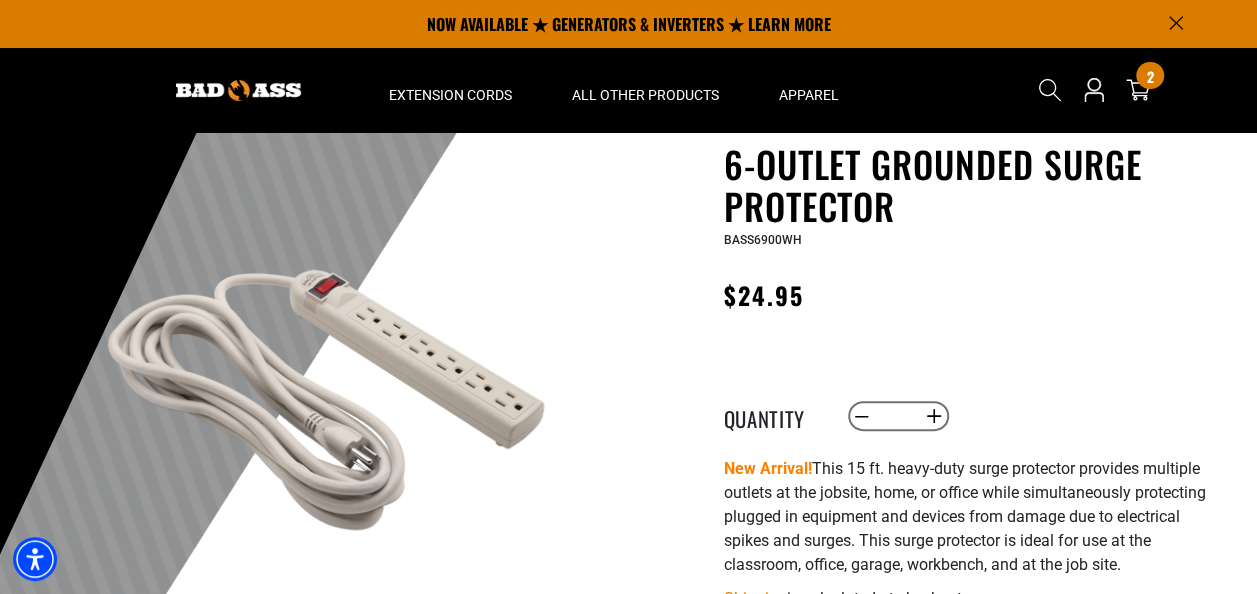 scroll, scrollTop: 71, scrollLeft: 0, axis: vertical 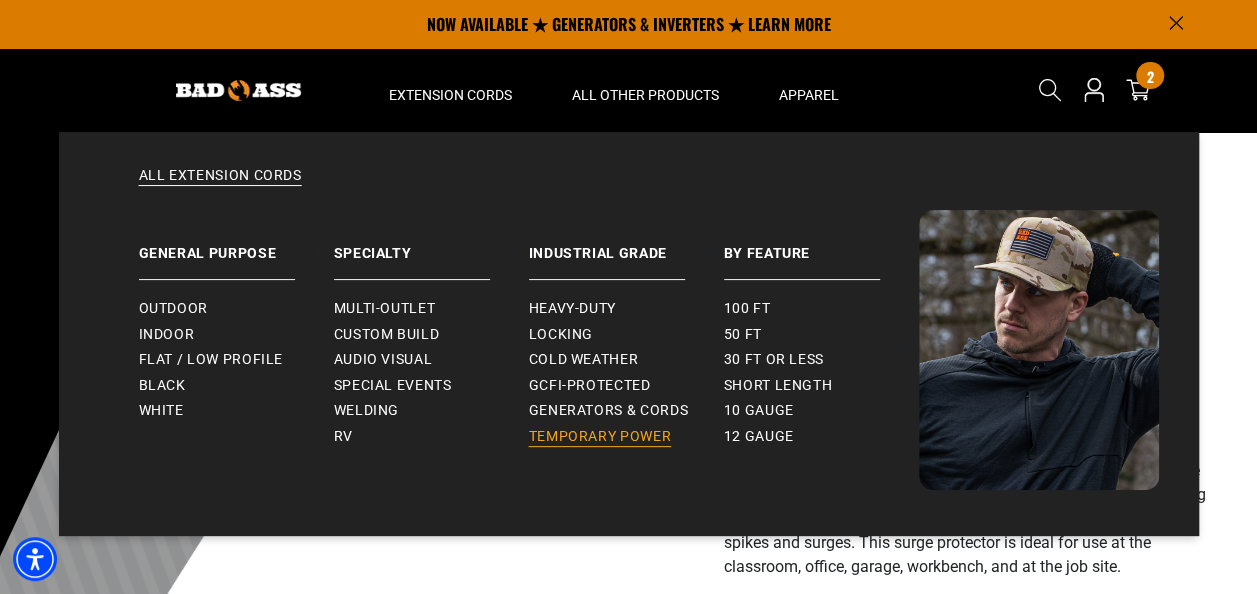 click on "Temporary Power" at bounding box center [600, 437] 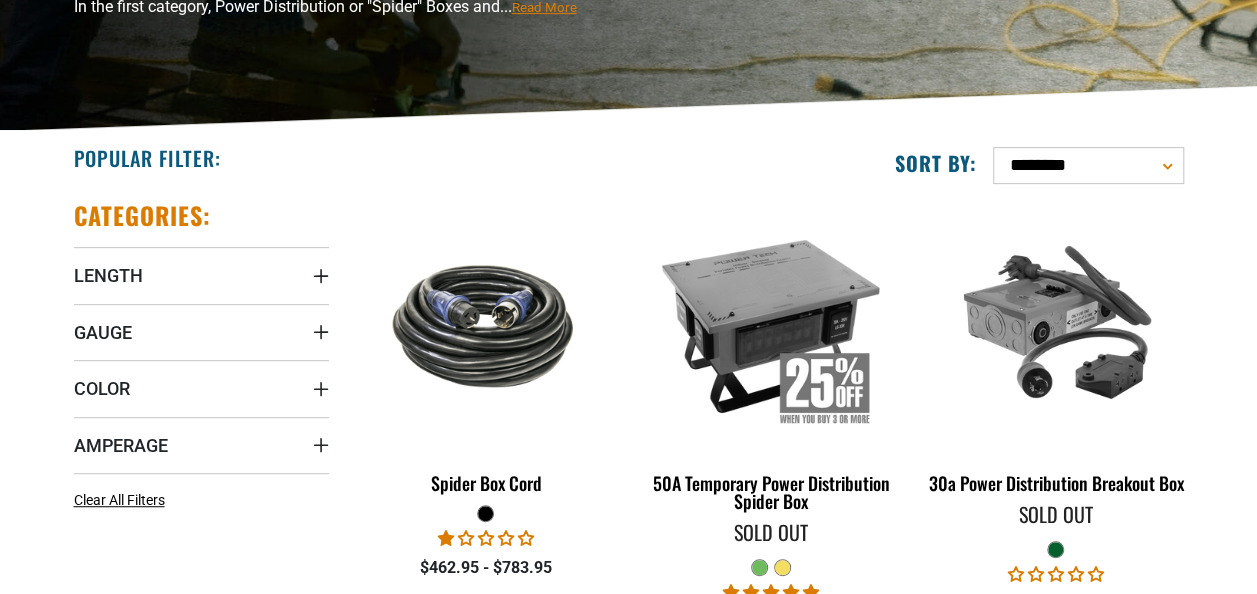 scroll, scrollTop: 376, scrollLeft: 0, axis: vertical 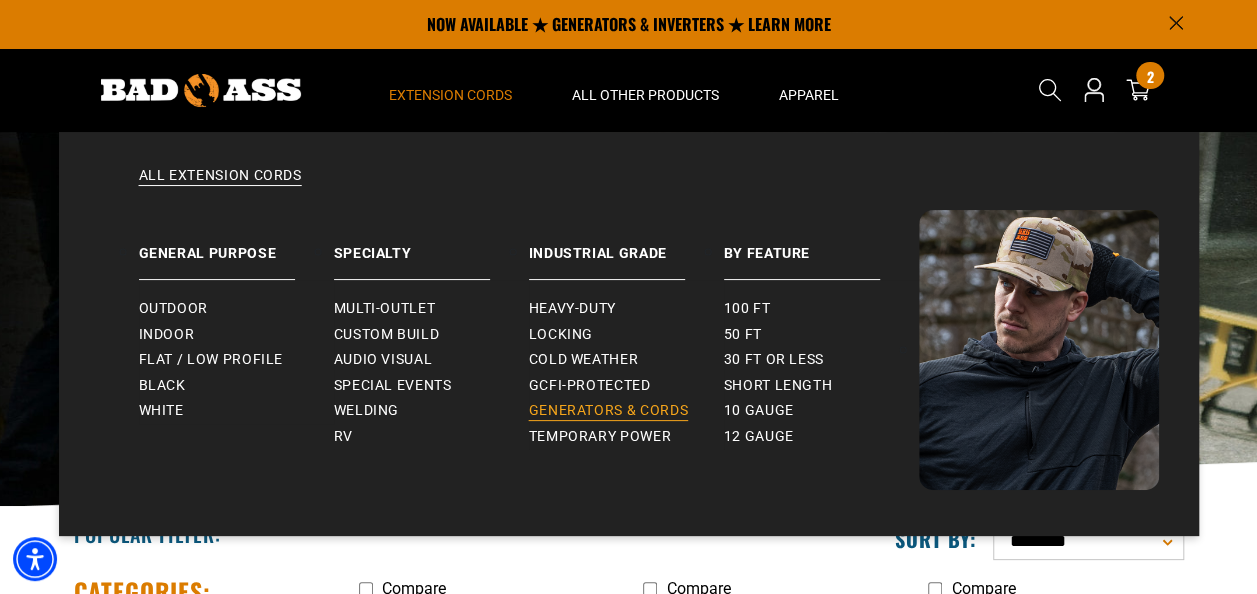 click on "Generators & Cords" at bounding box center [609, 411] 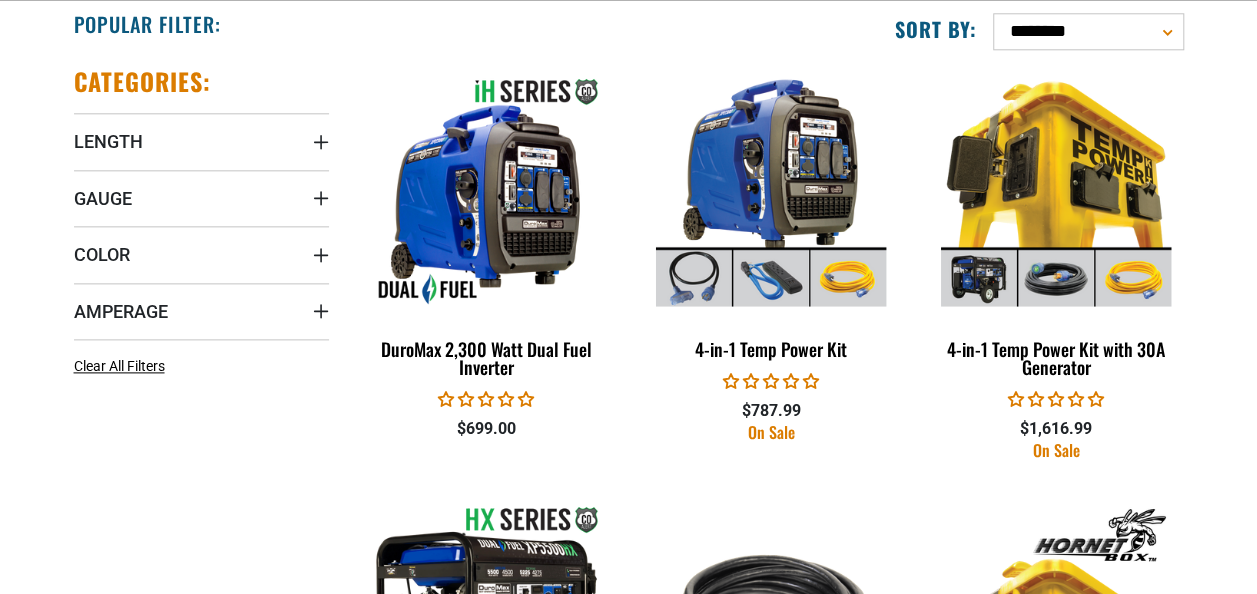 scroll, scrollTop: 1408, scrollLeft: 0, axis: vertical 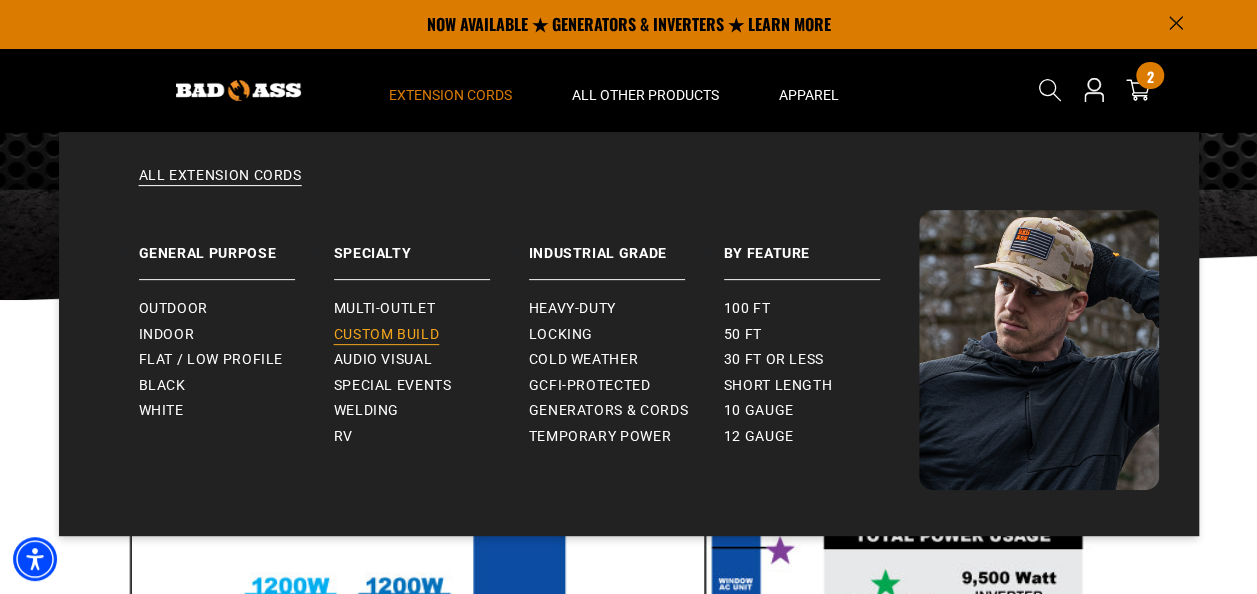 click on "Custom Build" at bounding box center (387, 335) 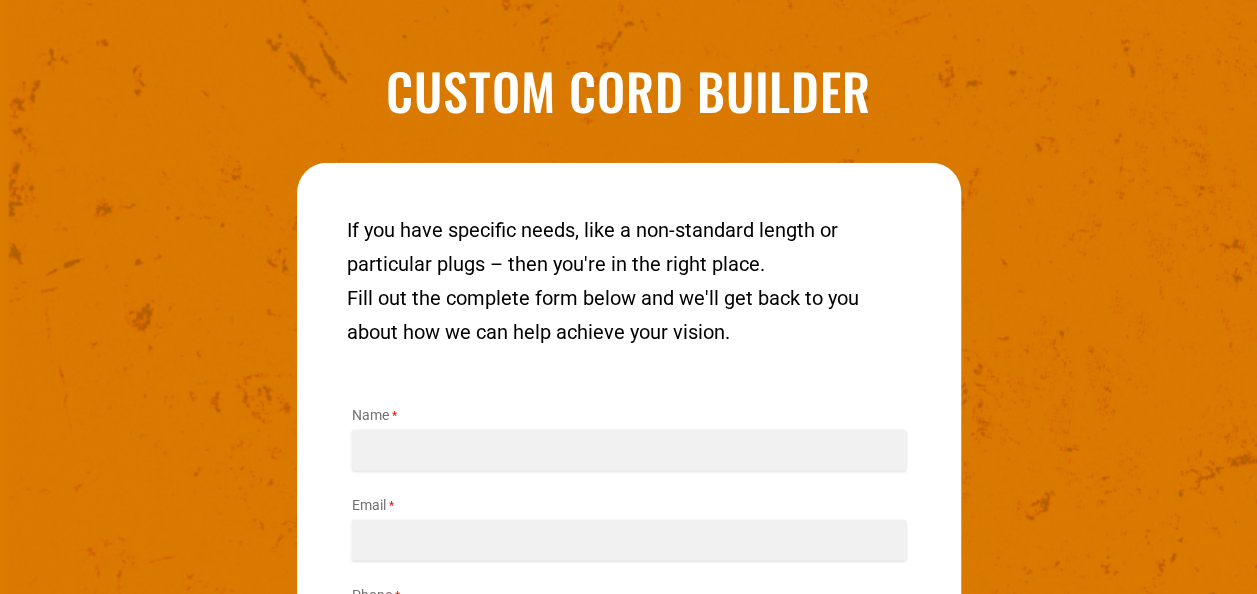 scroll, scrollTop: 2516, scrollLeft: 0, axis: vertical 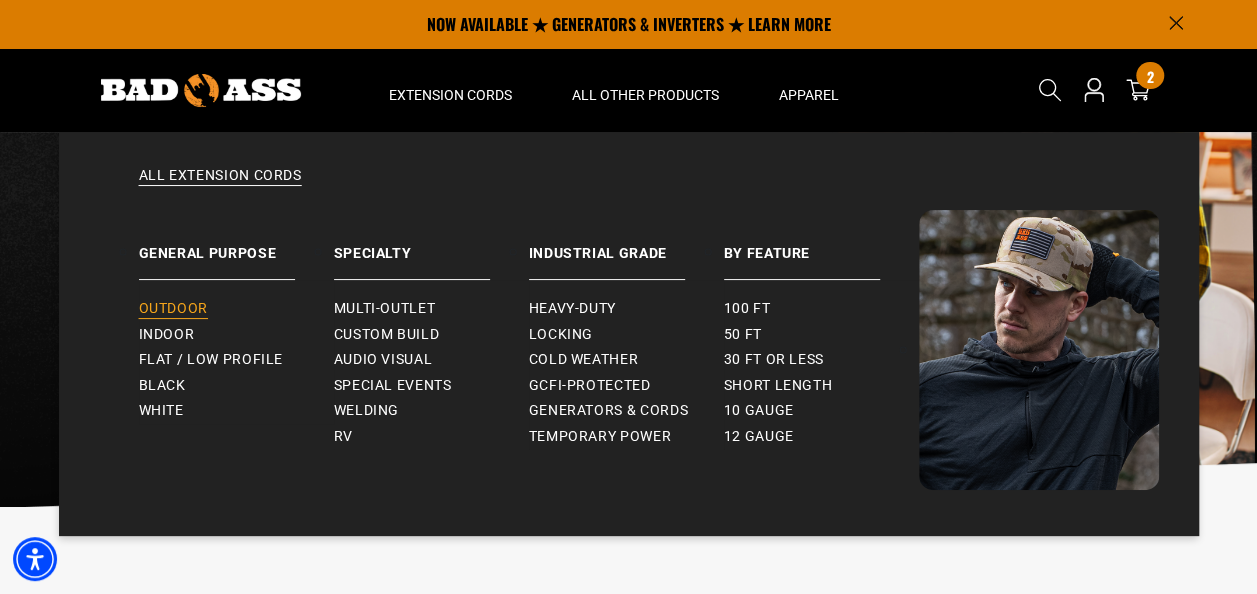 click on "Outdoor" at bounding box center (173, 309) 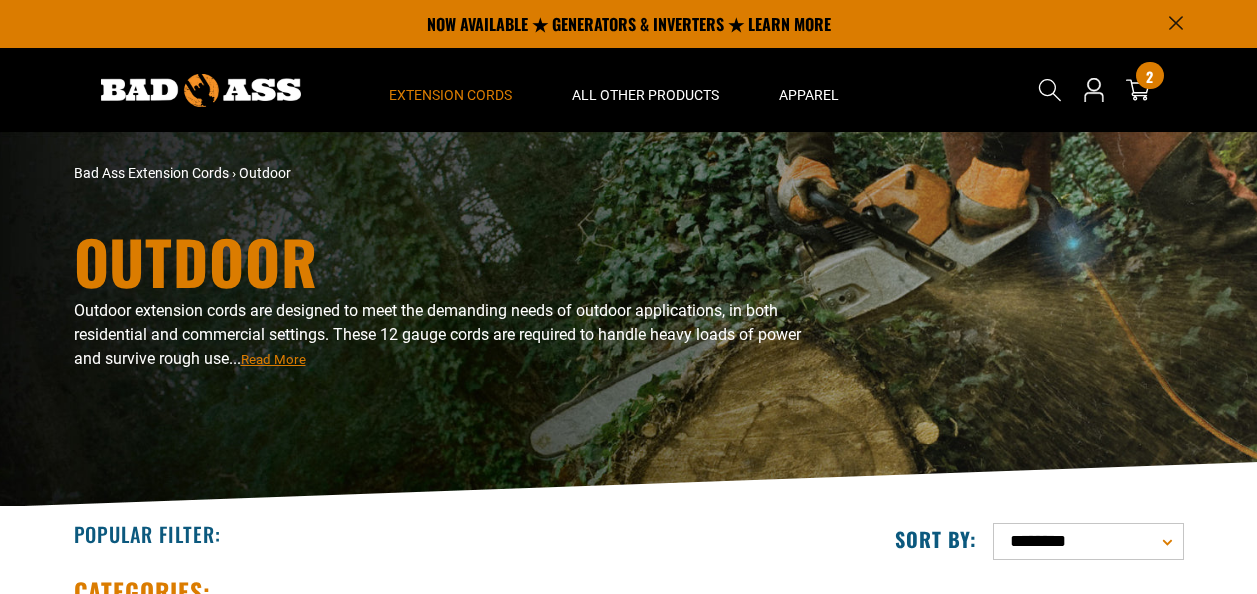scroll, scrollTop: 0, scrollLeft: 0, axis: both 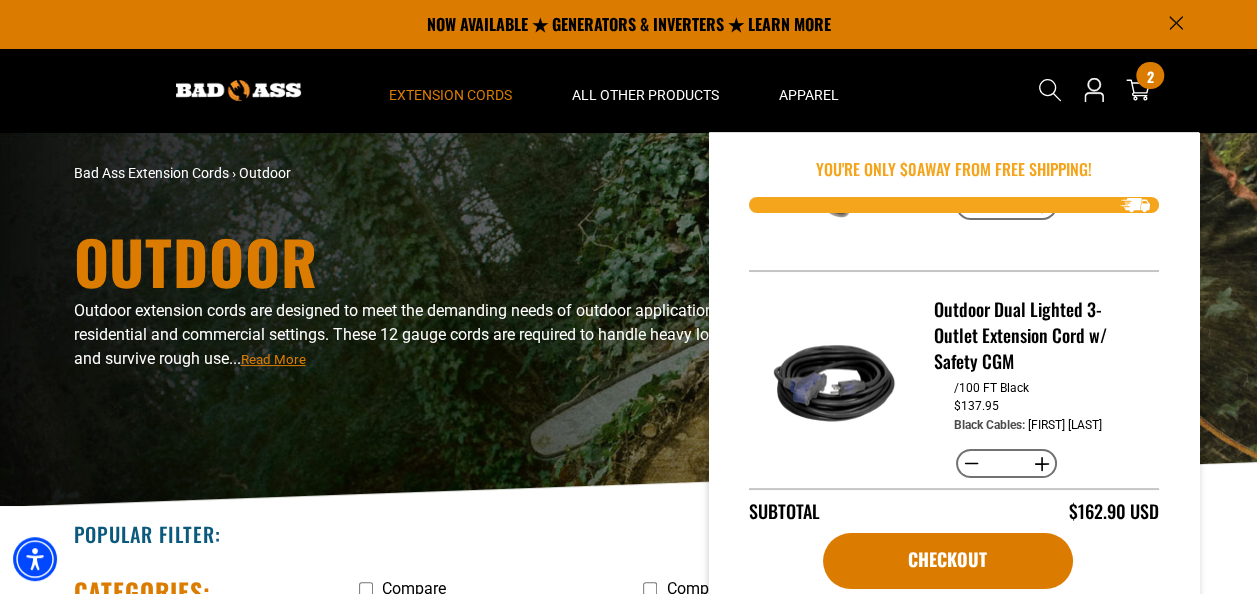click on "Decrease quantity for Outdoor Dual Lighted 3-Outlet Extension Cord w/ Safety CGM" at bounding box center (971, 464) 